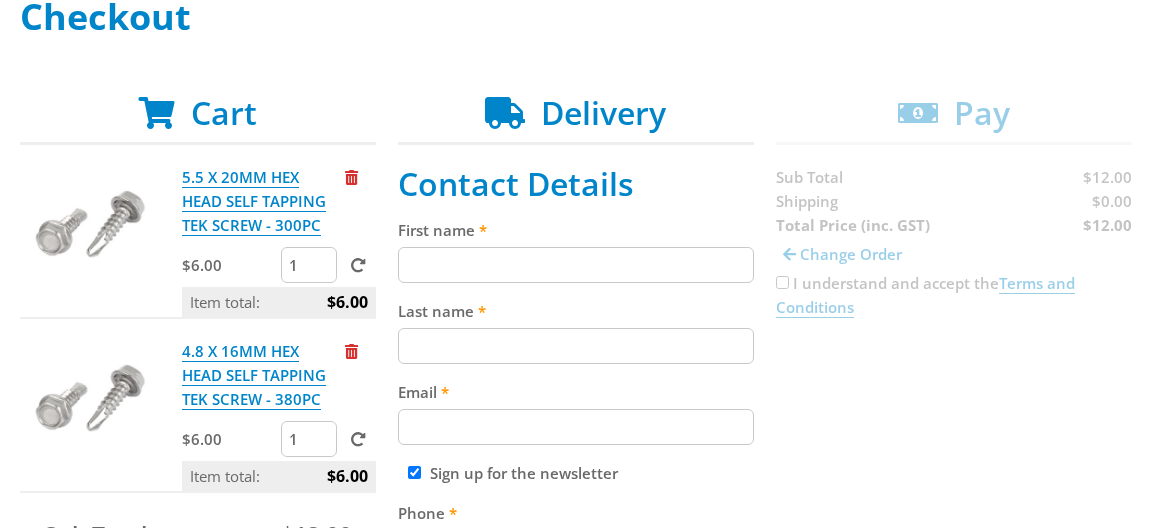 scroll, scrollTop: 324, scrollLeft: 0, axis: vertical 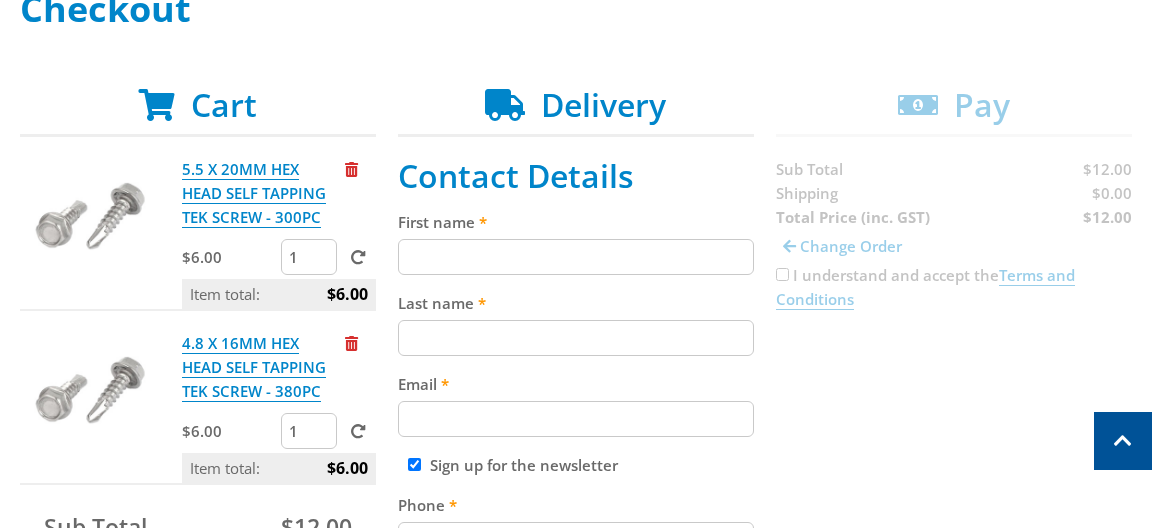 type on "[PERSON_NAME]" 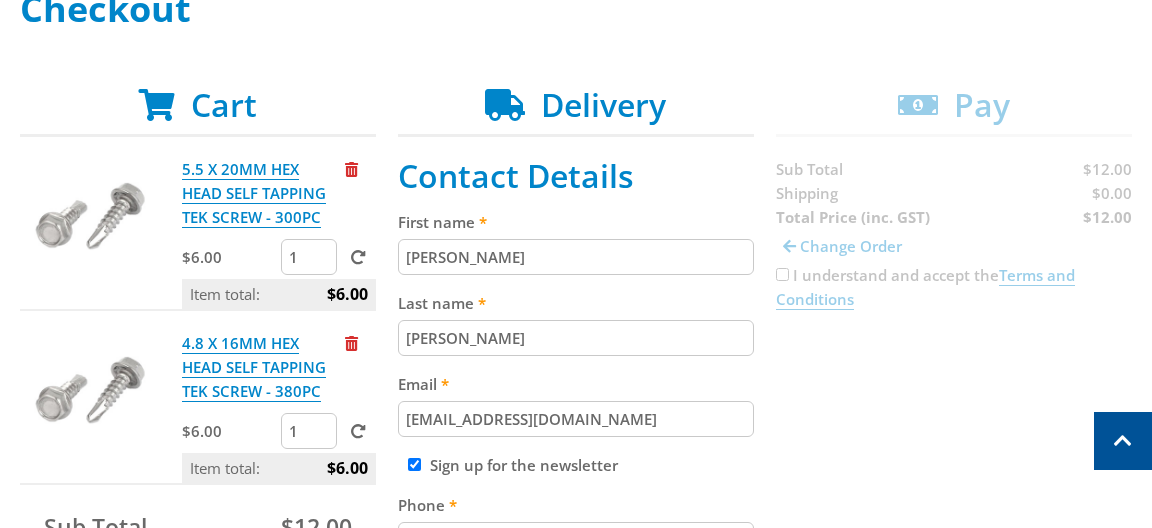 type on "0401385223" 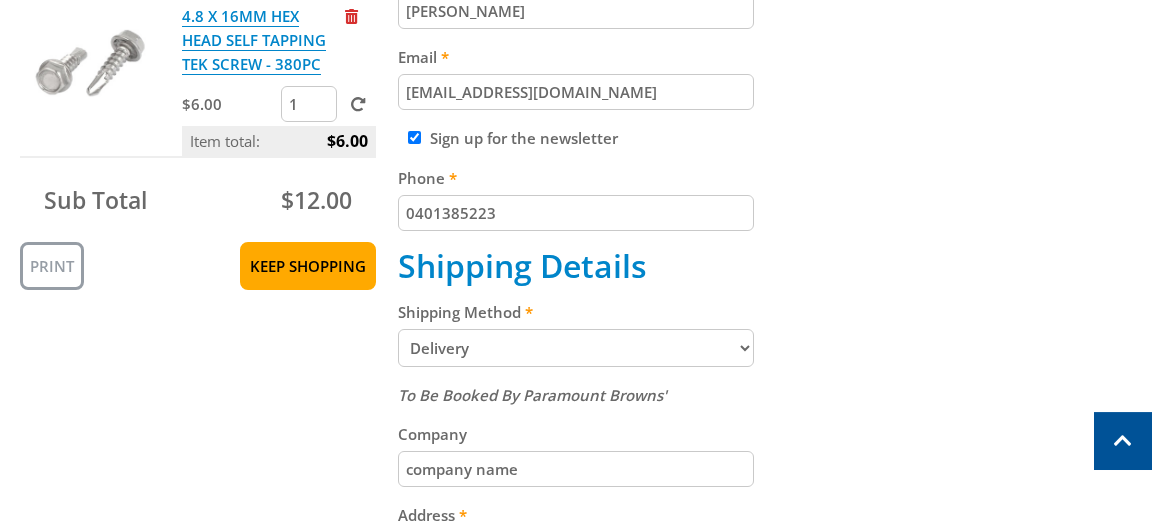 scroll, scrollTop: 756, scrollLeft: 0, axis: vertical 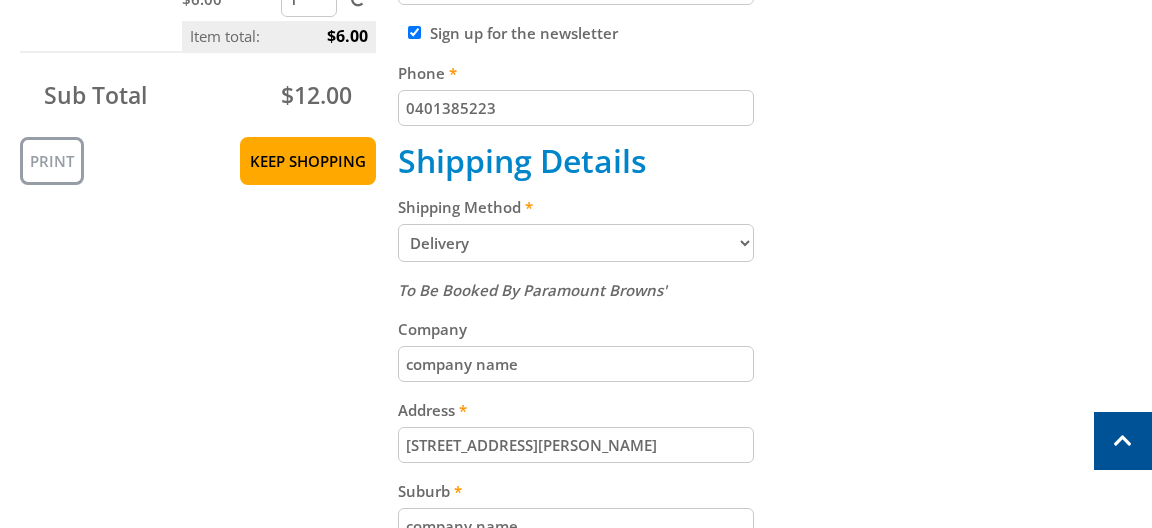 click on "Pickup from Gepps Cross
Delivery" at bounding box center (576, 243) 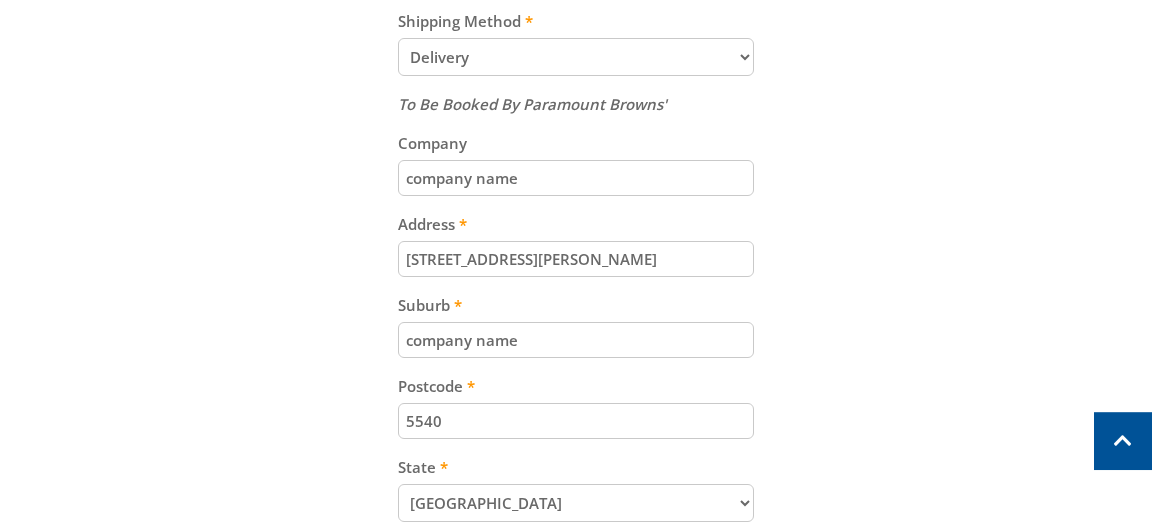scroll, scrollTop: 972, scrollLeft: 0, axis: vertical 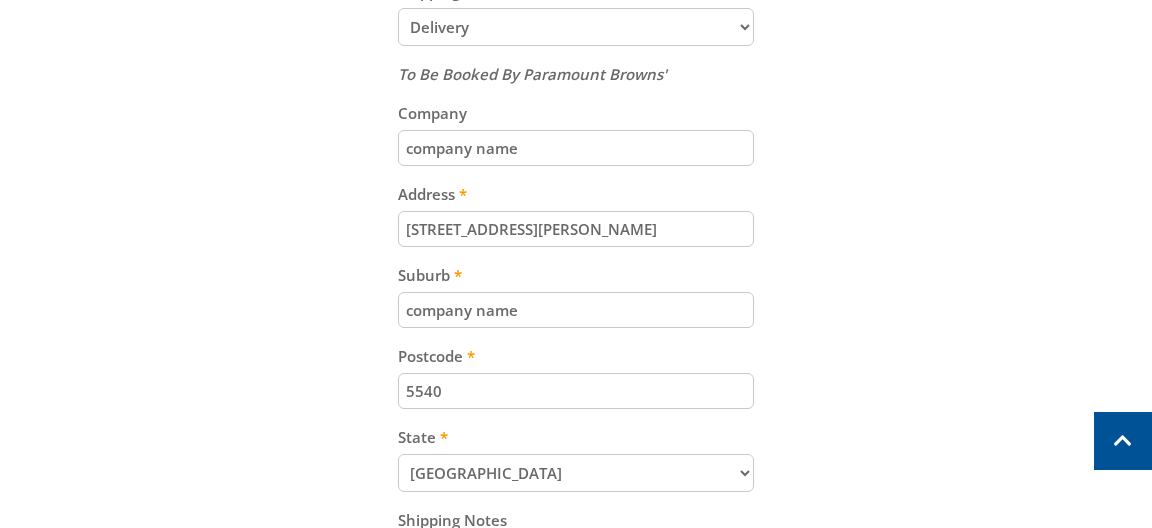 click on "company name" at bounding box center (576, 310) 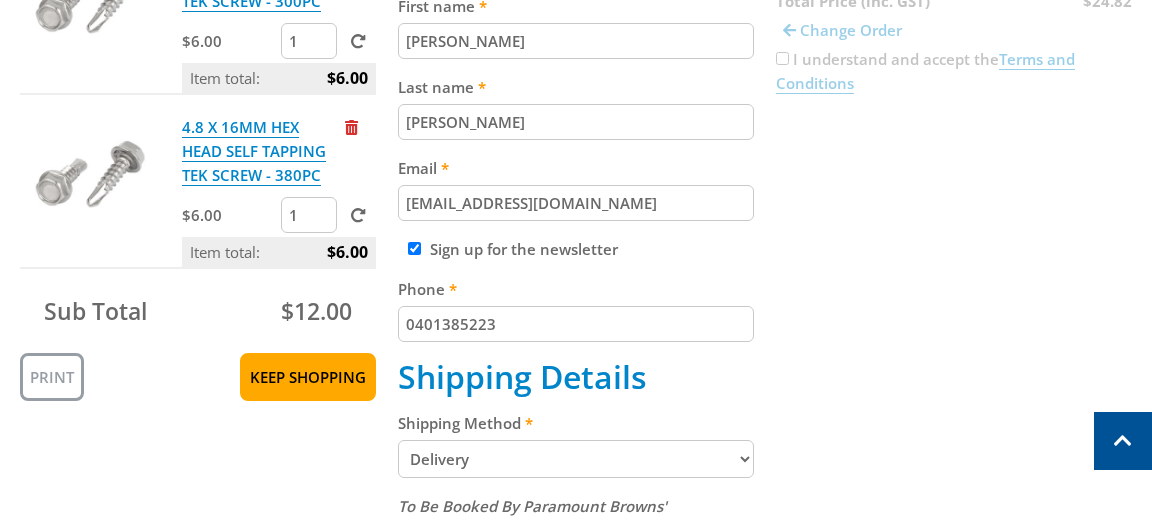 scroll, scrollTop: 432, scrollLeft: 0, axis: vertical 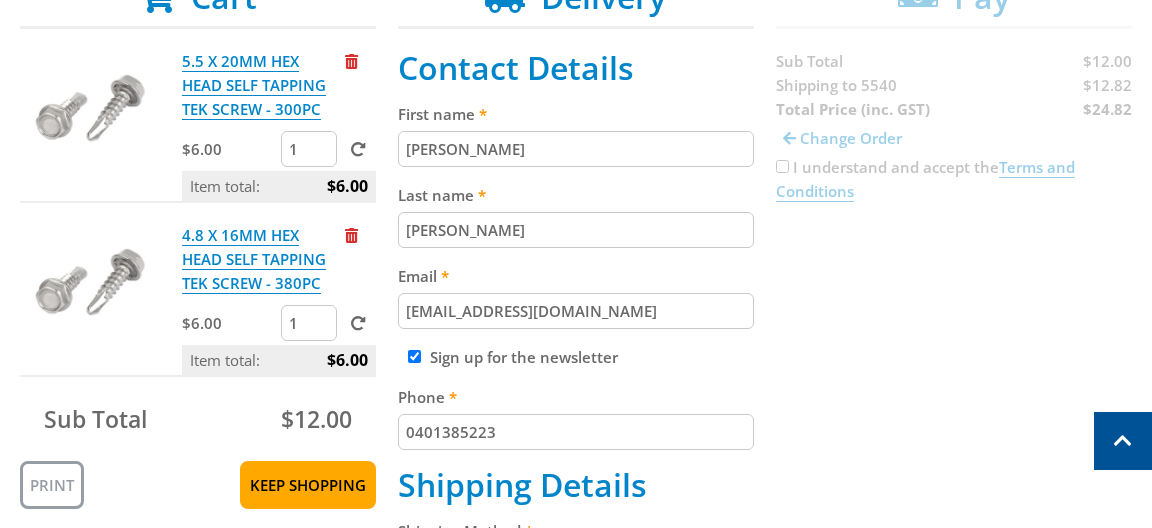 type on "port pirie" 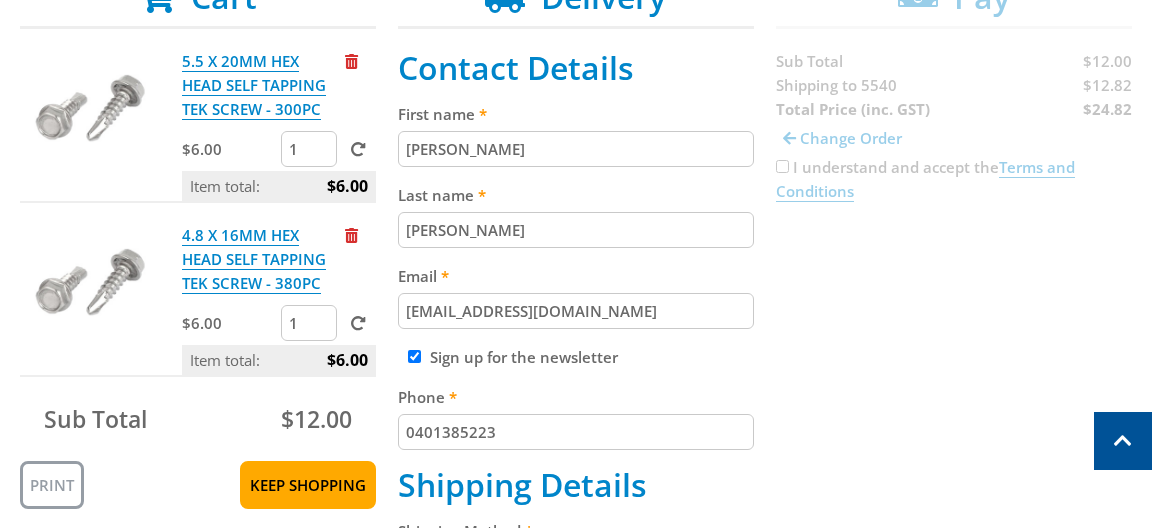 click on "Sub Total" at bounding box center (119, 419) 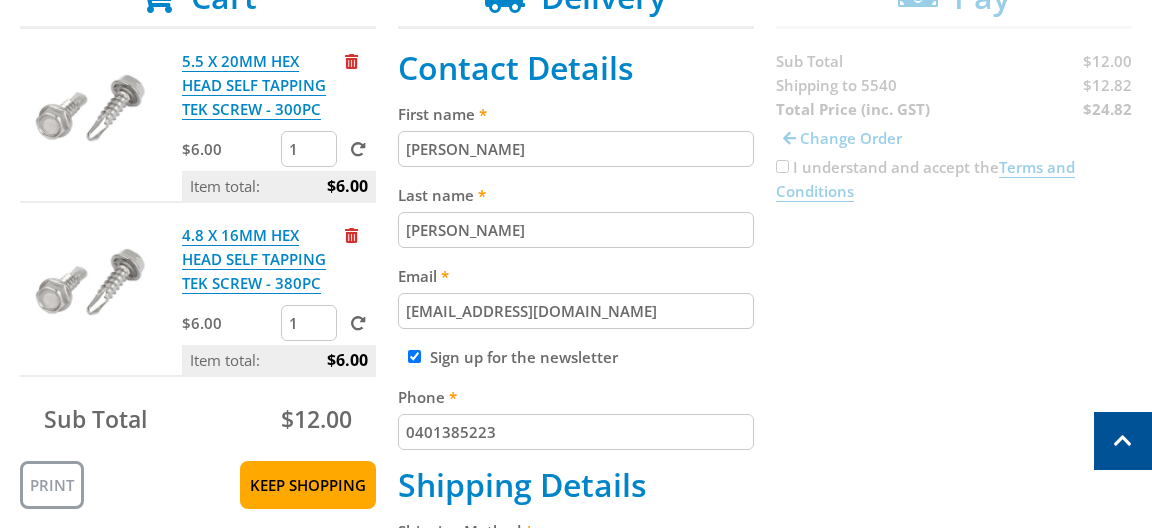click on "Sub Total" at bounding box center (119, 419) 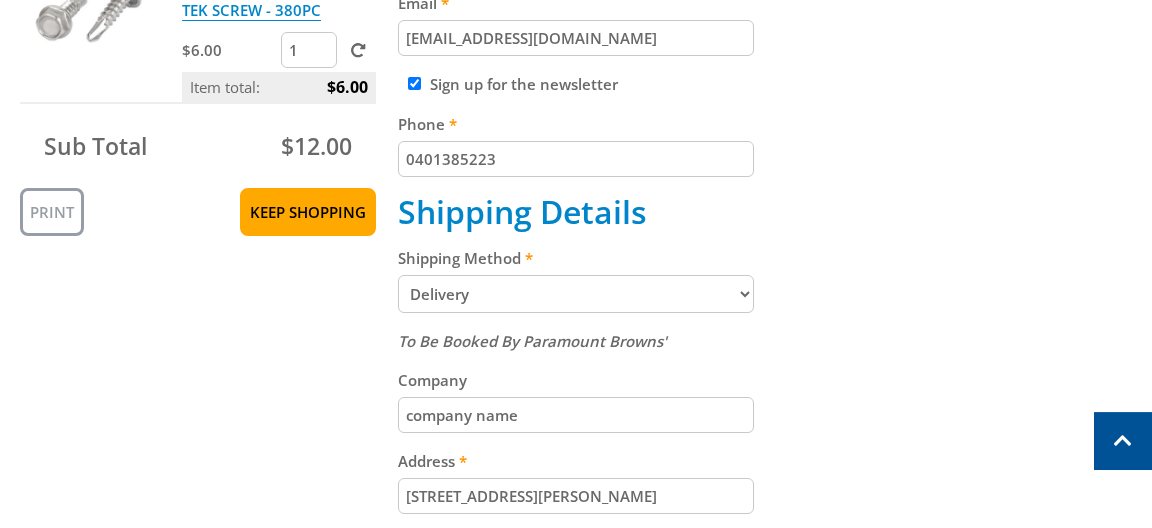 scroll, scrollTop: 756, scrollLeft: 0, axis: vertical 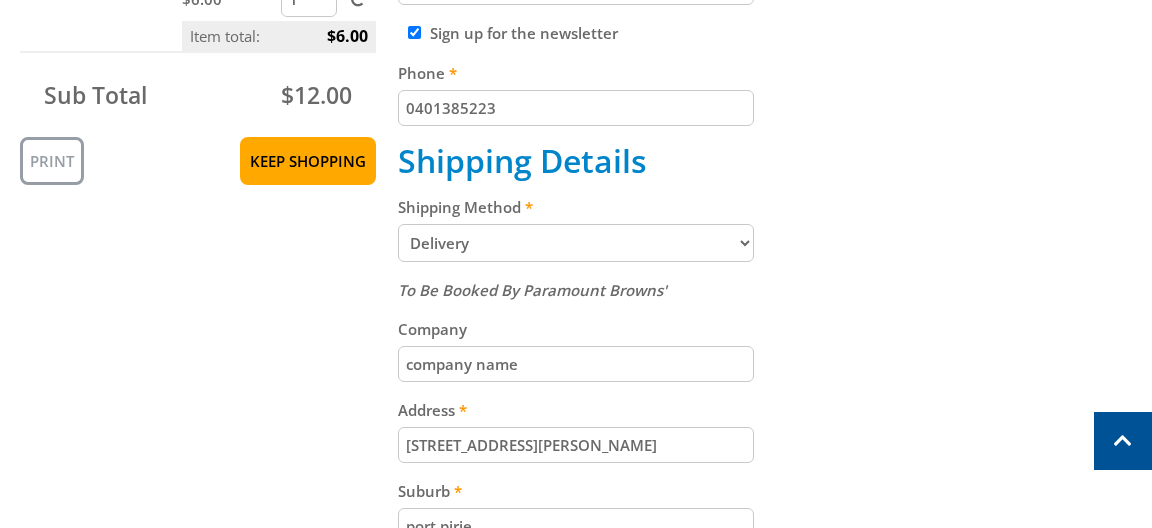 click on "Pickup from Gepps Cross
Delivery" at bounding box center [576, 243] 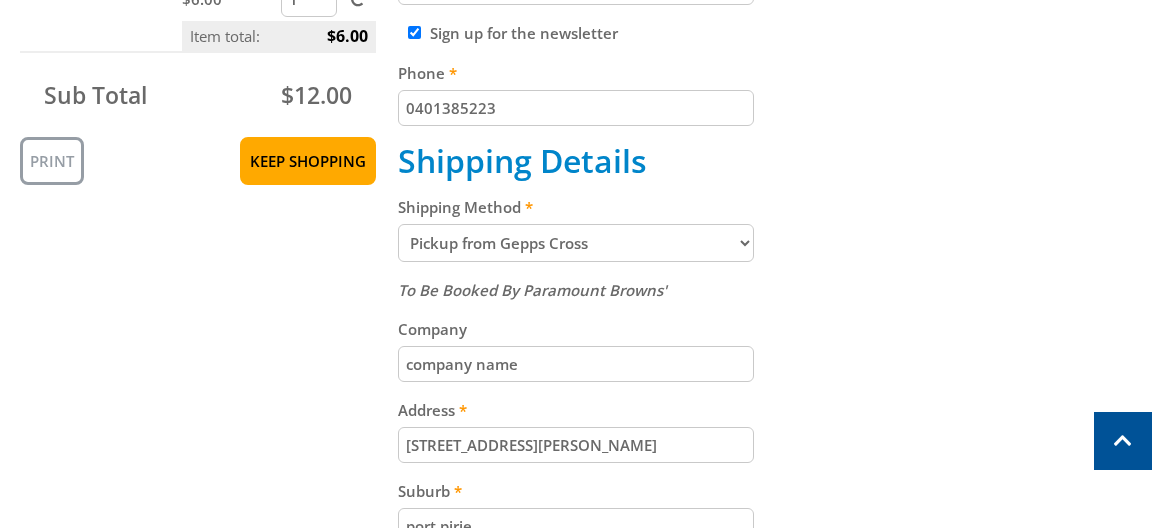 click on "Pickup from Gepps Cross" at bounding box center [0, 0] 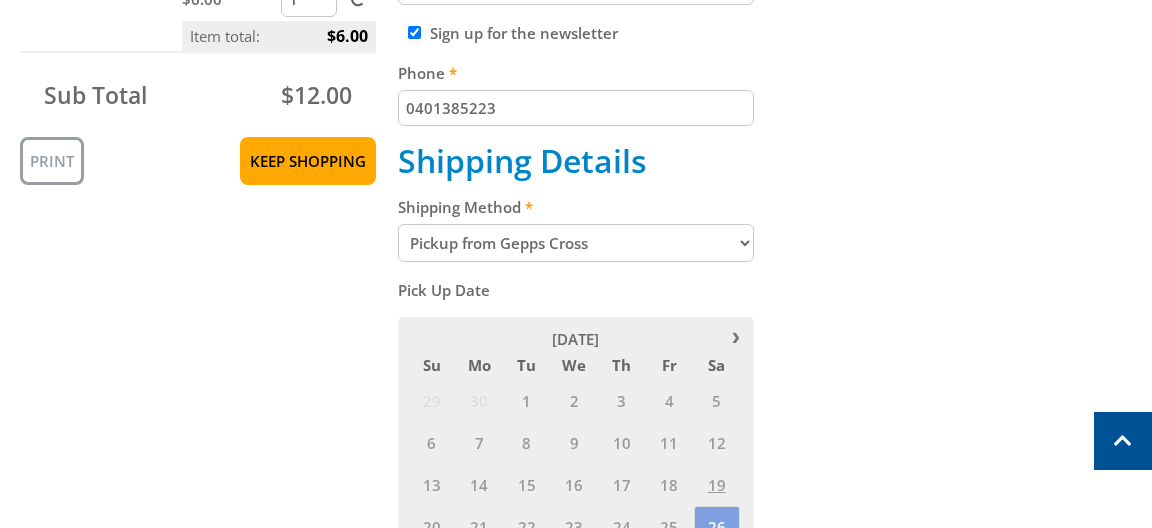 click on "Pickup from Gepps Cross
Delivery" at bounding box center (576, 243) 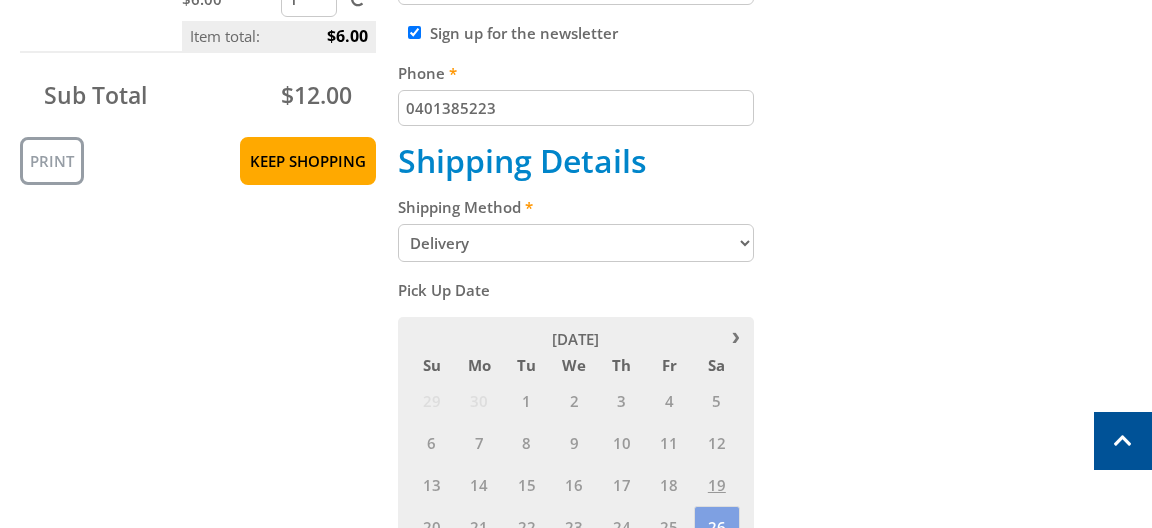 click on "Delivery" at bounding box center (0, 0) 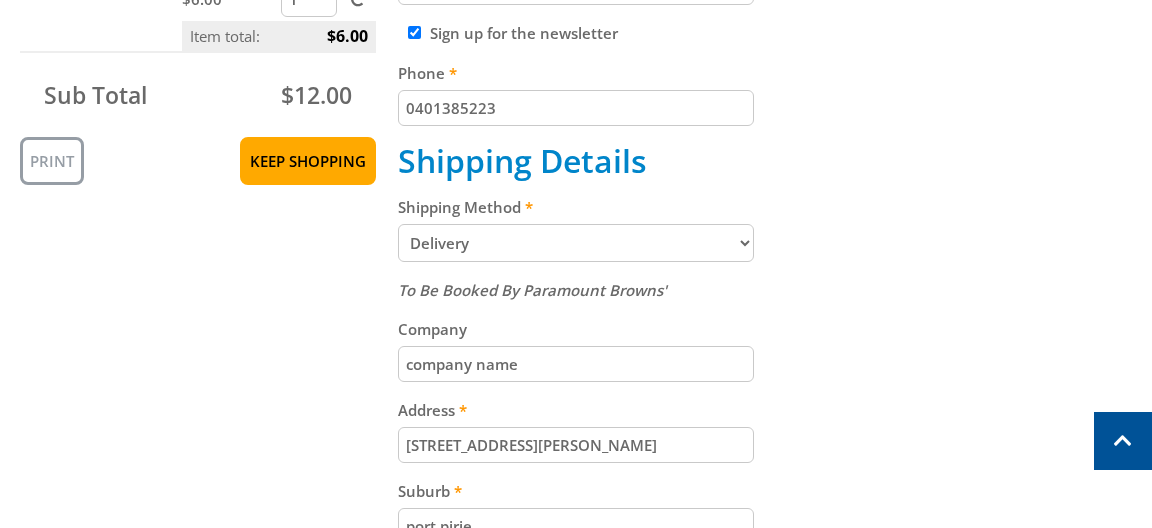 click on "Cart
5.5 X 20MM HEX HEAD SELF TAPPING TEK SCREW - 300PC
$6.00
1
Item total:  $6.00
4.8 X 16MM HEX HEAD SELF TAPPING TEK SCREW - 380PC
$6.00
1
Item total:  $6.00
Sub Total
$12.00
Print
Keep Shopping
Delivery
Contact Details
First name
[PERSON_NAME]
Last name
[PERSON_NAME]
Email
[EMAIL_ADDRESS][DOMAIN_NAME]
Sign up for the newsletter
Phone
[PHONE_NUMBER]" at bounding box center [576, 293] 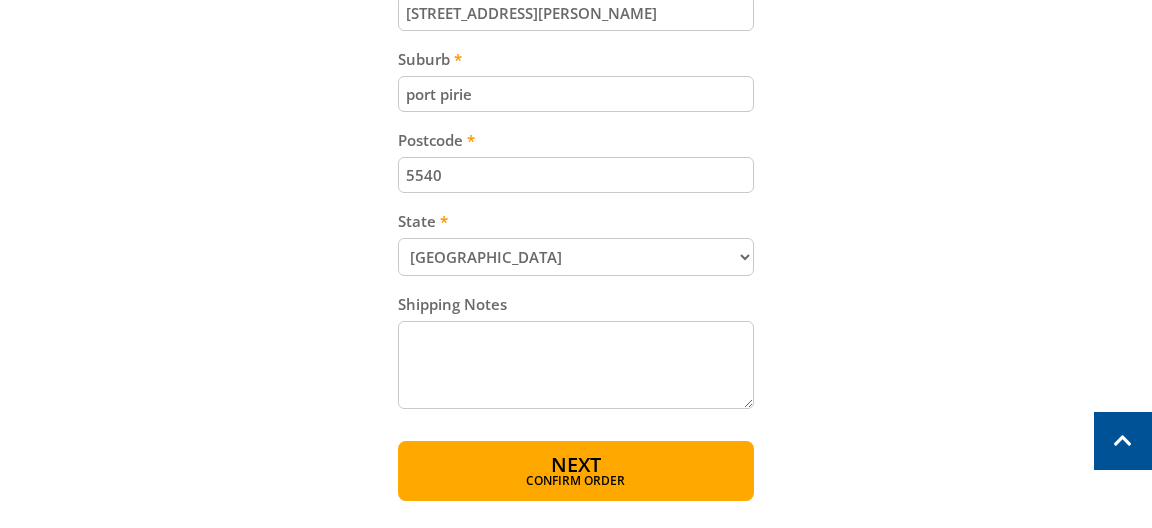 scroll, scrollTop: 1296, scrollLeft: 0, axis: vertical 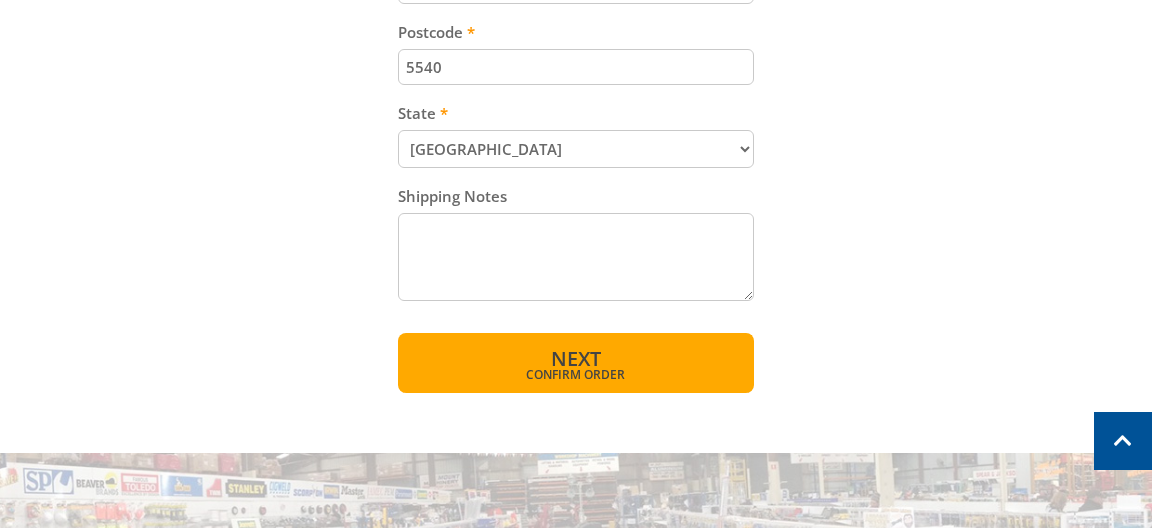 click on "Next
Confirm order" at bounding box center [576, 363] 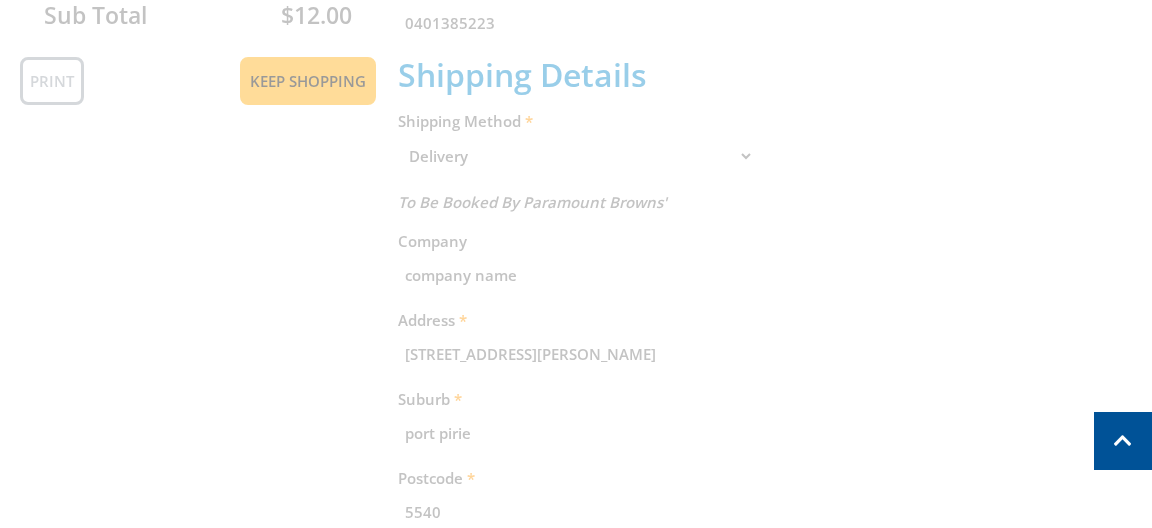 scroll, scrollTop: 409, scrollLeft: 0, axis: vertical 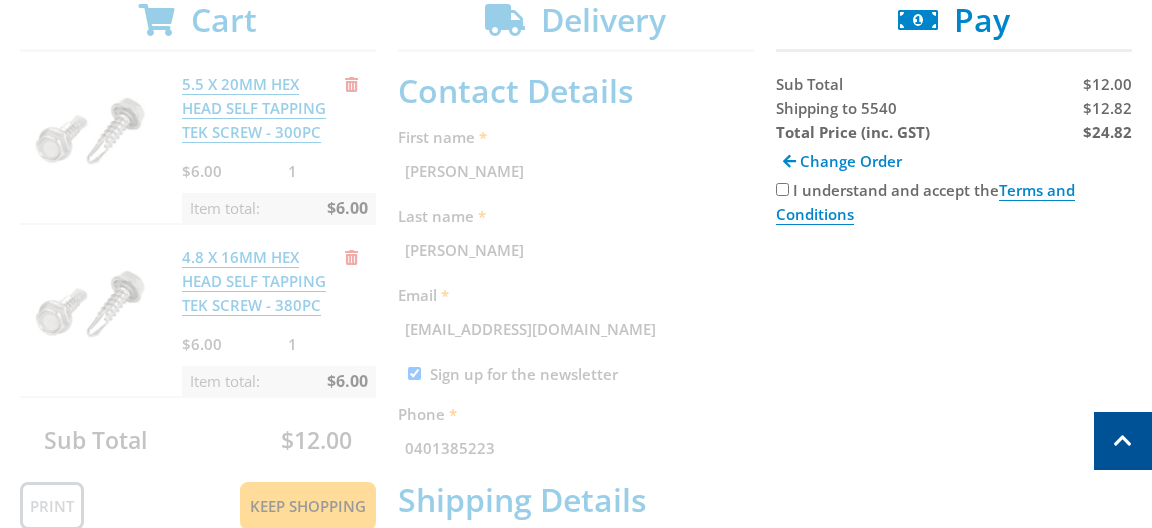 click on "I understand and accept the  Terms and Conditions" at bounding box center (782, 189) 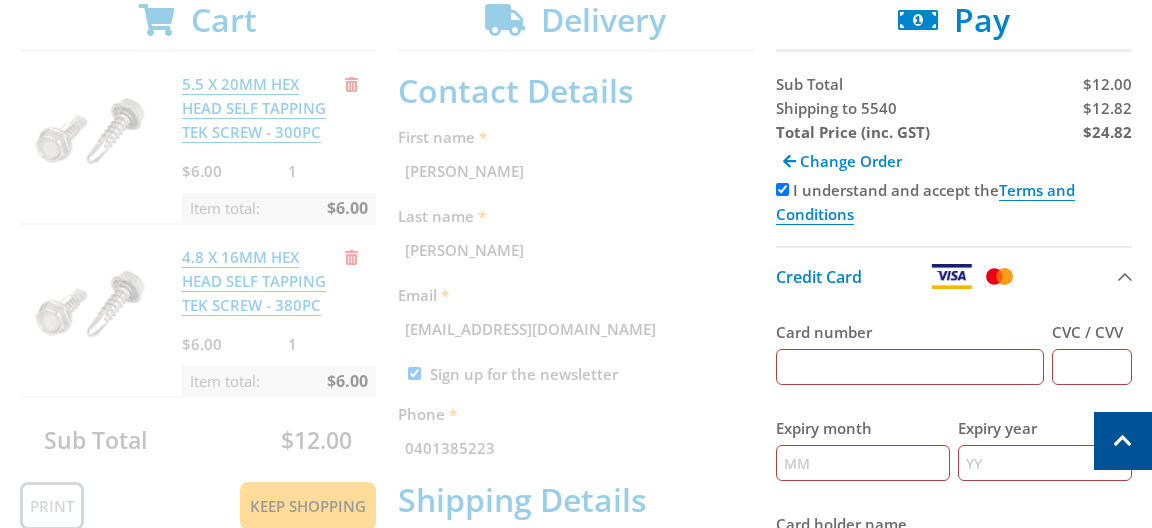 scroll, scrollTop: 301, scrollLeft: 0, axis: vertical 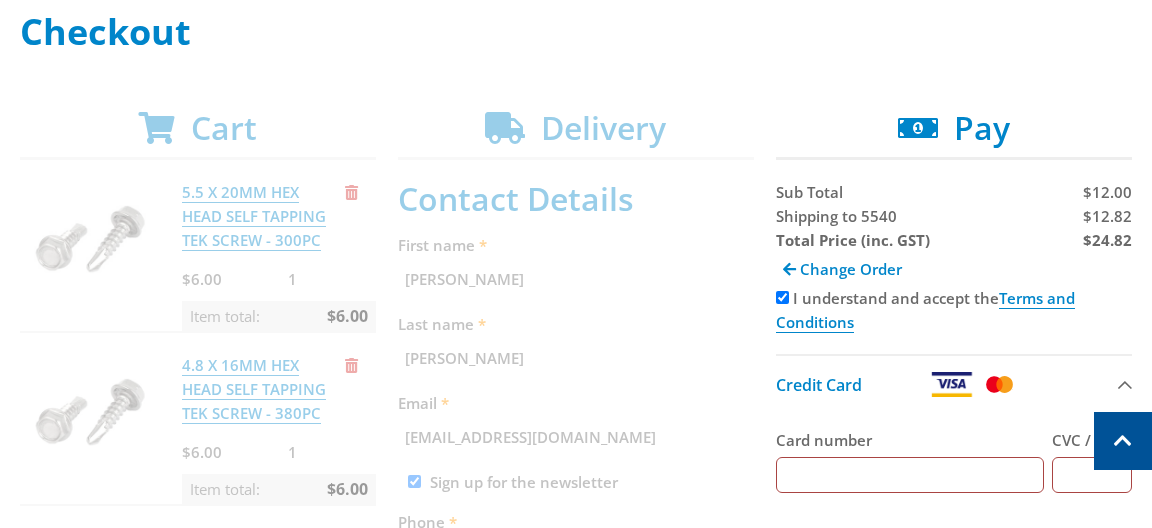 click on "Cart
5.5 X 20MM HEX HEAD SELF TAPPING TEK SCREW - 300PC
$6.00
1
Item total:  $6.00
4.8 X 16MM HEX HEAD SELF TAPPING TEK SCREW - 380PC
$6.00
1
Item total:  $6.00
Sub Total
$12.00
Print
Keep Shopping
Delivery
Contact Details
First name
[PERSON_NAME]
Last name
[PERSON_NAME]
Email
[EMAIL_ADDRESS][DOMAIN_NAME]
Sign up for the newsletter
Phone
[PHONE_NUMBER]" at bounding box center (576, 737) 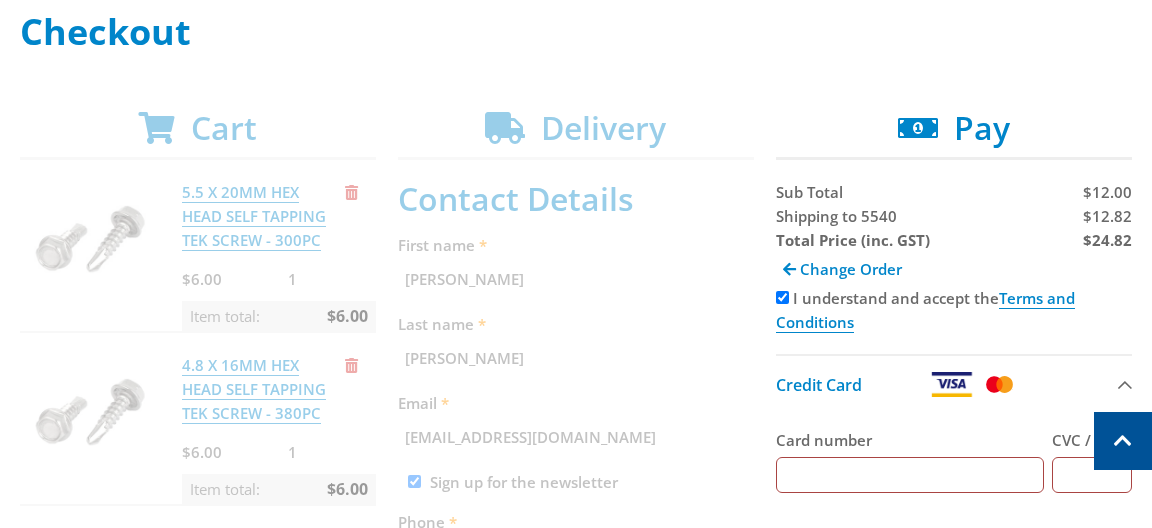 click on "Cart
5.5 X 20MM HEX HEAD SELF TAPPING TEK SCREW - 300PC
$6.00
1
Item total:  $6.00
4.8 X 16MM HEX HEAD SELF TAPPING TEK SCREW - 380PC
$6.00
1
Item total:  $6.00
Sub Total
$12.00
Print
Keep Shopping
Delivery
Contact Details
First name
[PERSON_NAME]
Last name
[PERSON_NAME]
Email
[EMAIL_ADDRESS][DOMAIN_NAME]
Sign up for the newsletter
Phone
[PHONE_NUMBER]" at bounding box center (576, 737) 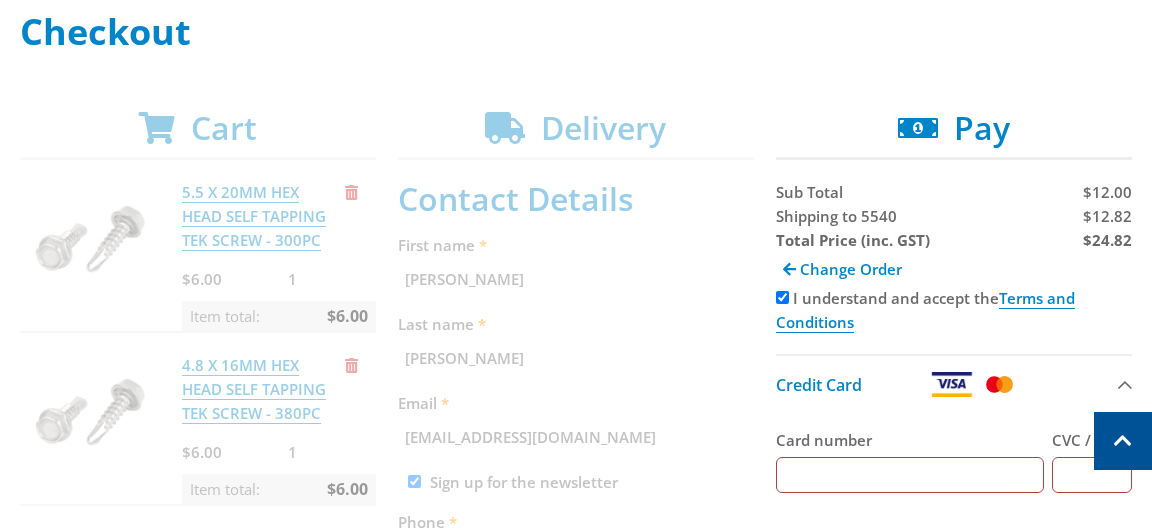 click on "Cart
5.5 X 20MM HEX HEAD SELF TAPPING TEK SCREW - 300PC
$6.00
1
Item total:  $6.00
4.8 X 16MM HEX HEAD SELF TAPPING TEK SCREW - 380PC
$6.00
1
Item total:  $6.00
Sub Total
$12.00
Print
Keep Shopping
Delivery
Contact Details
First name
[PERSON_NAME]
Last name
[PERSON_NAME]
Email
[EMAIL_ADDRESS][DOMAIN_NAME]
Sign up for the newsletter
Phone
[PHONE_NUMBER]" at bounding box center [576, 737] 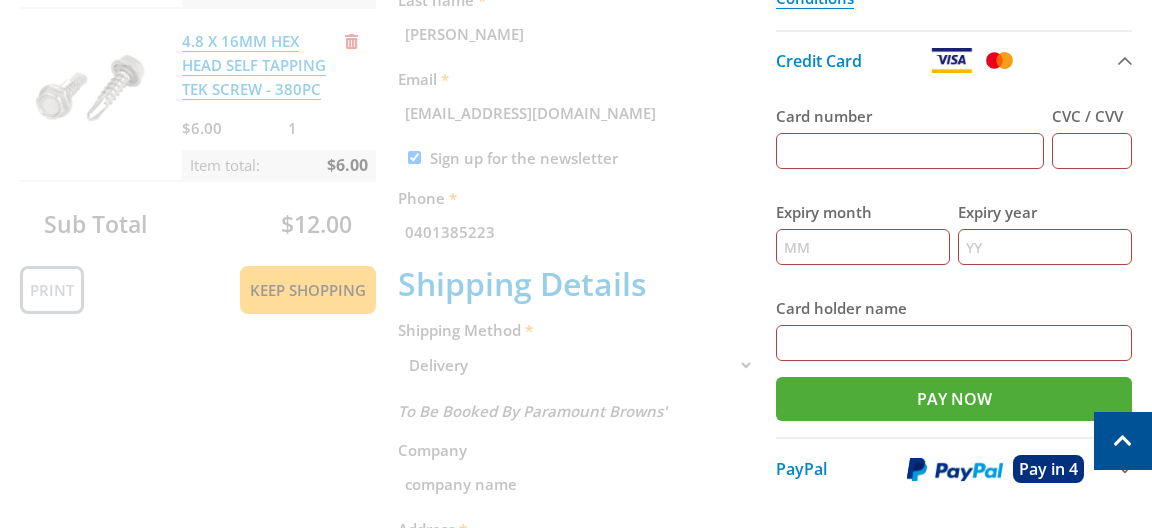 scroll, scrollTop: 733, scrollLeft: 0, axis: vertical 